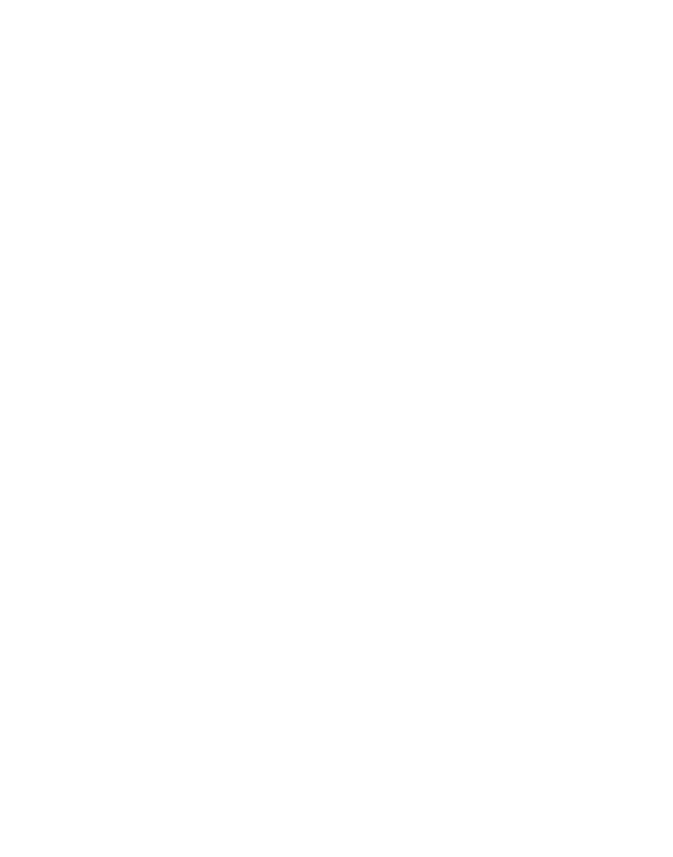 scroll, scrollTop: 0, scrollLeft: 0, axis: both 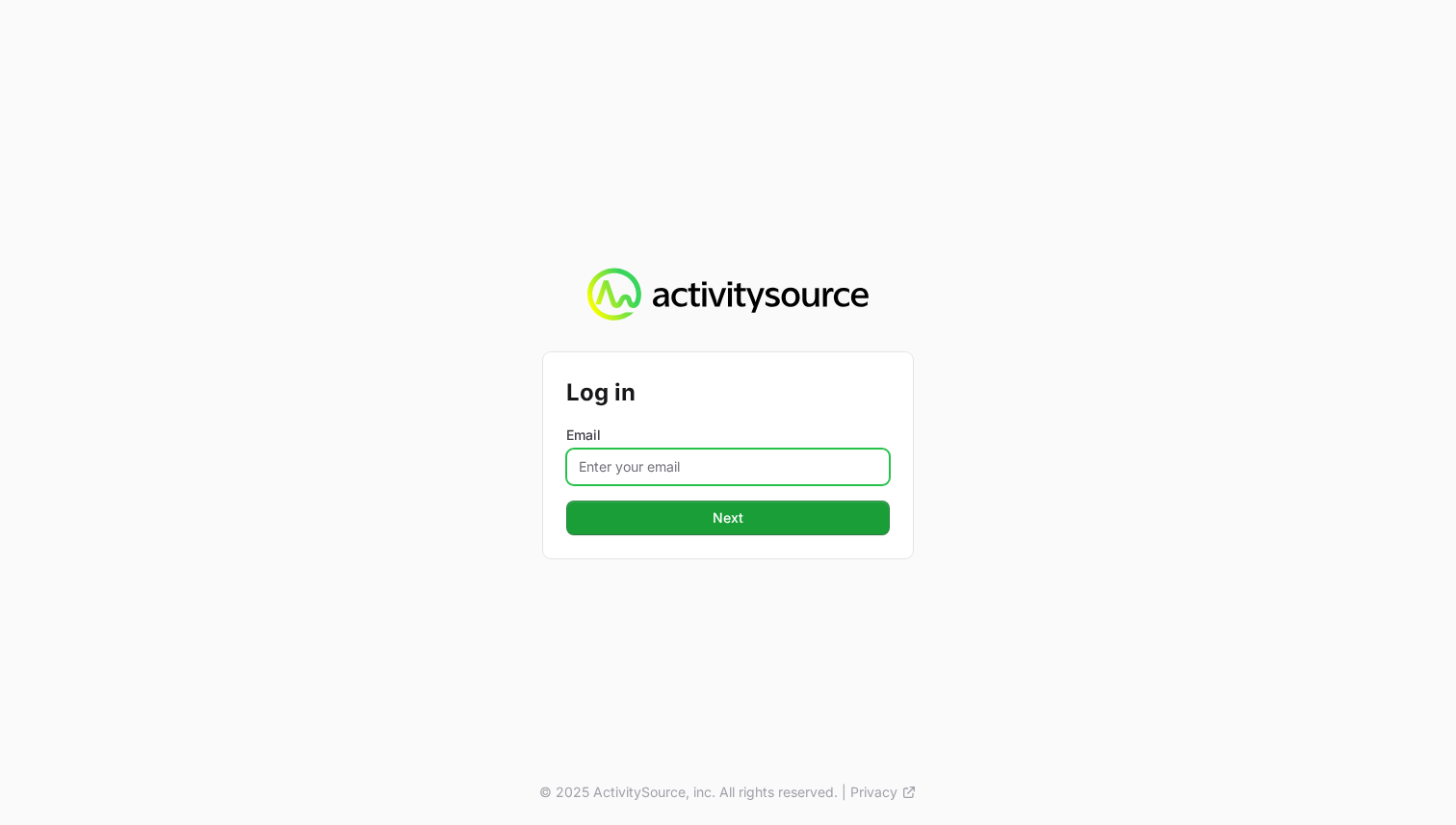 click on "Email" 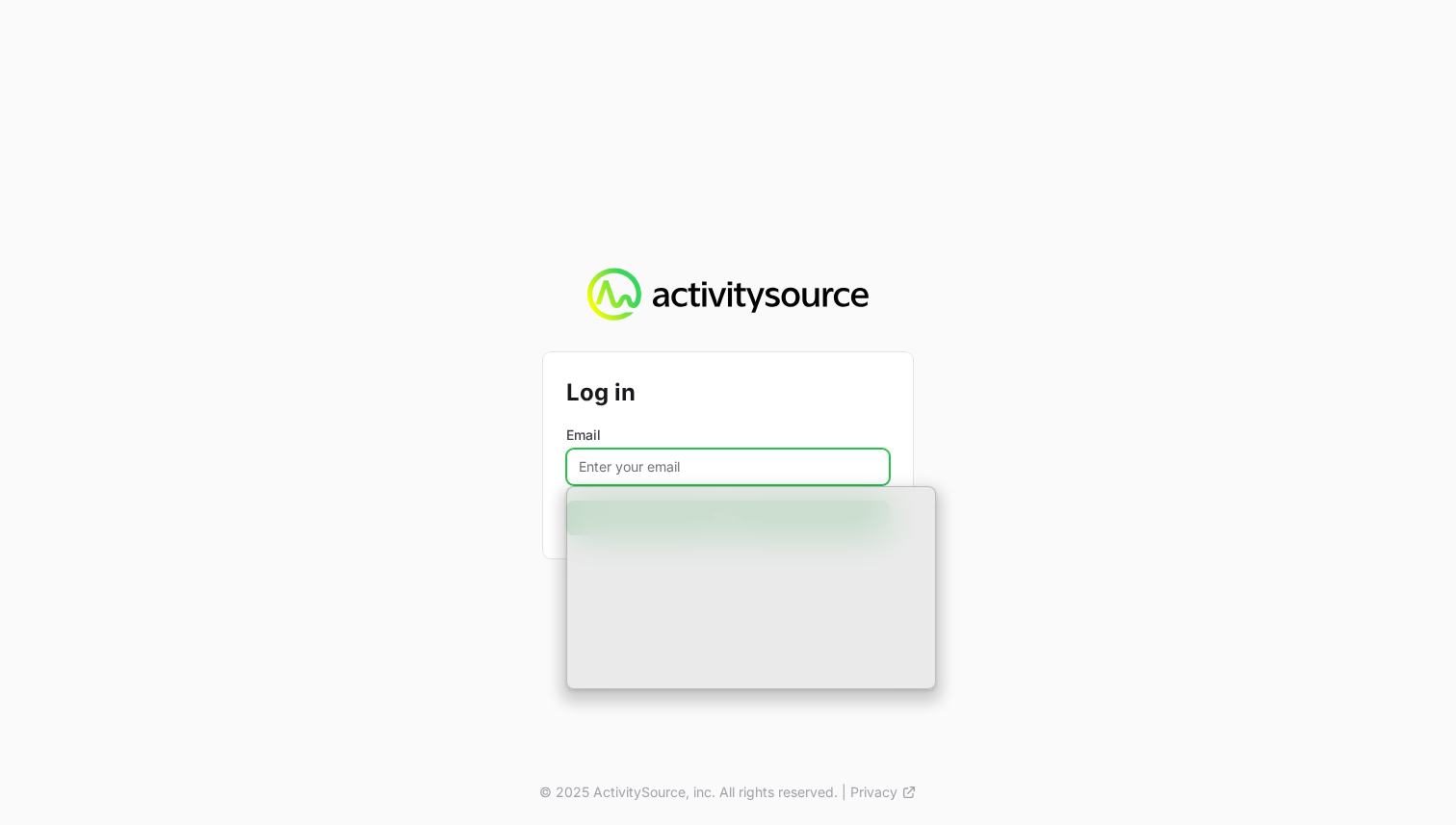 type on "akash@[EMAIL]" 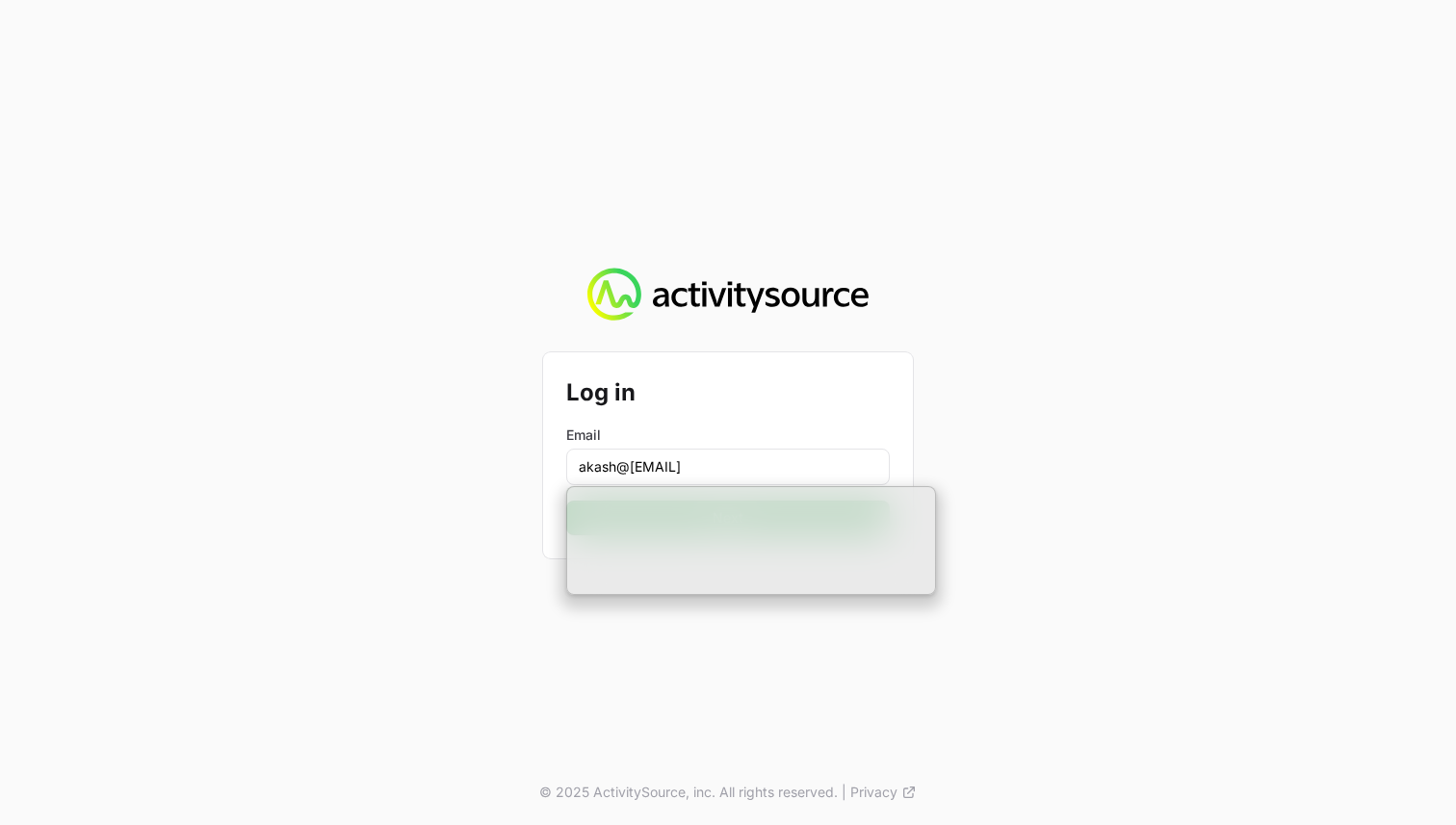 click on "Log in Email [EMAIL] Next  © 2025 ActivitySource, inc. All rights reserved.  |  Privacy" 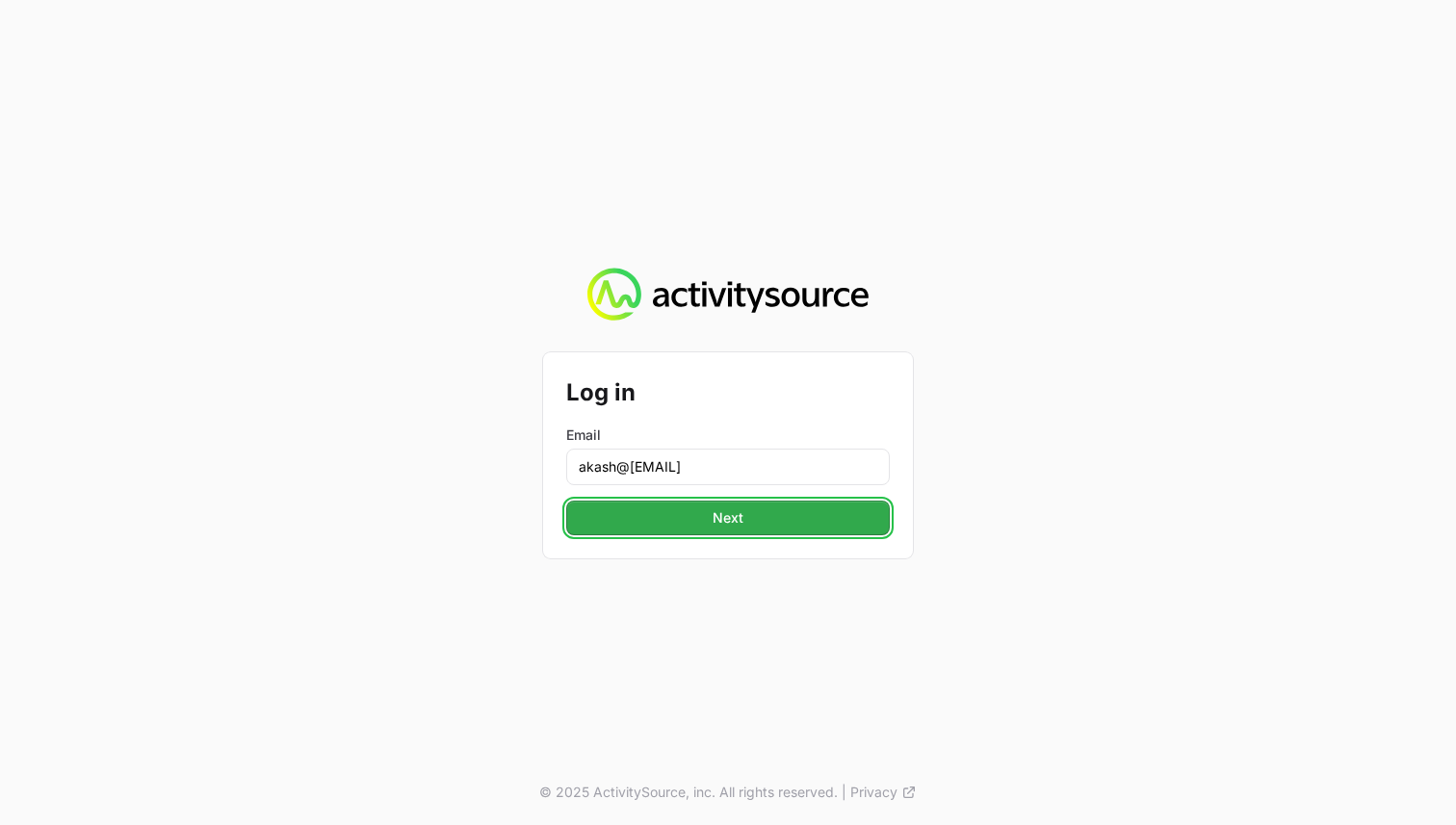 click on "Next" 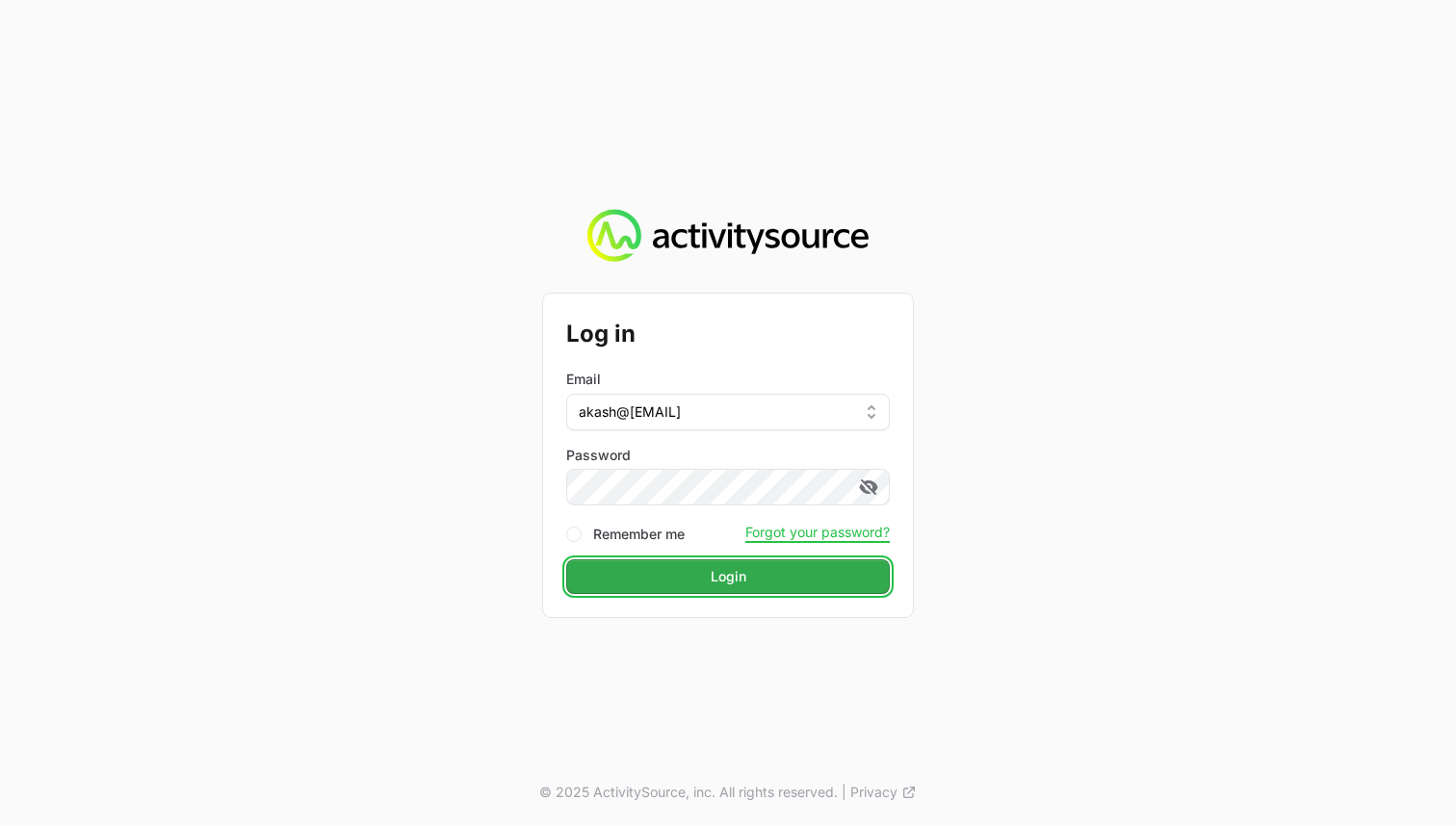 click on "Login" 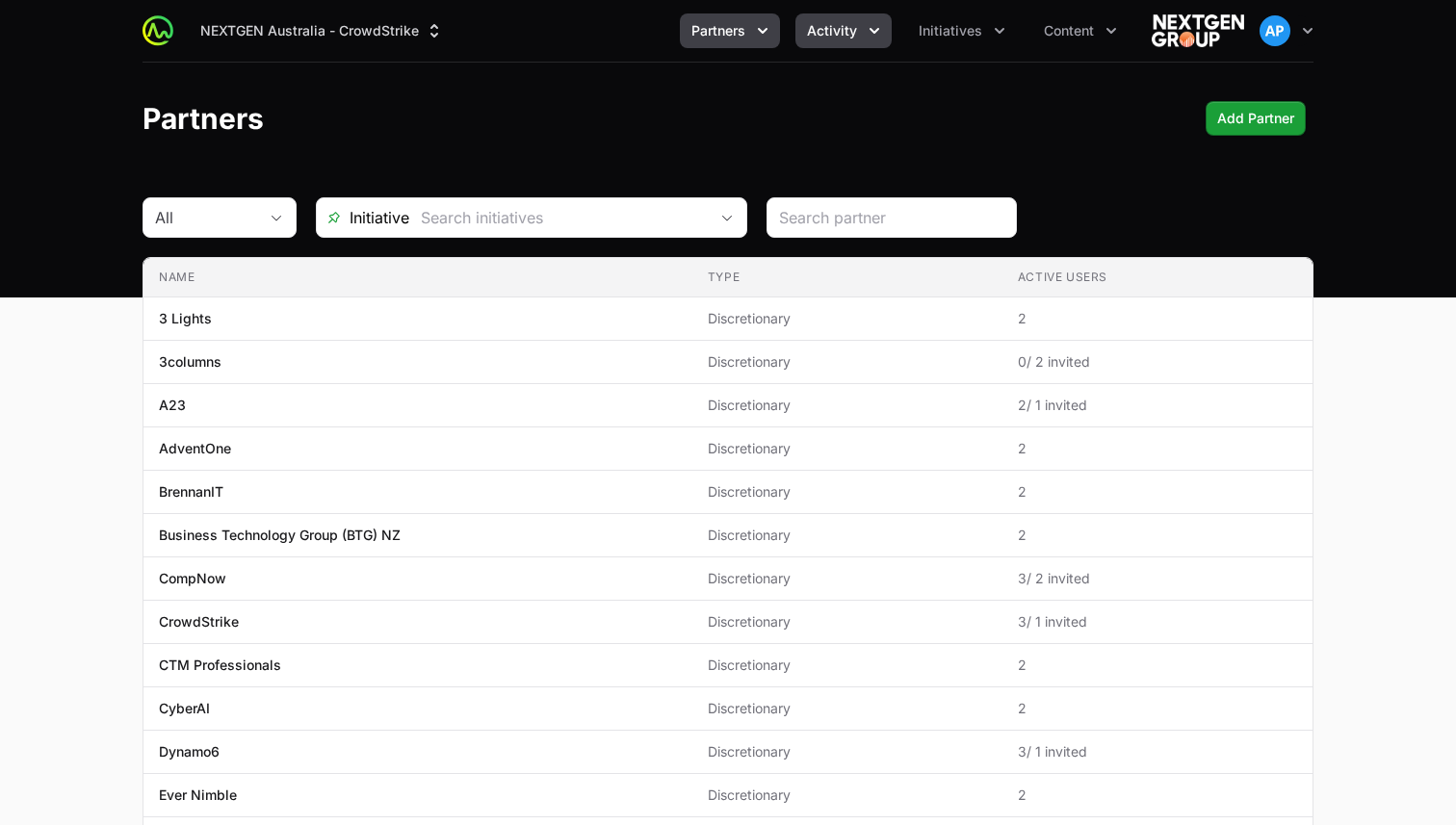 click on "Activity" 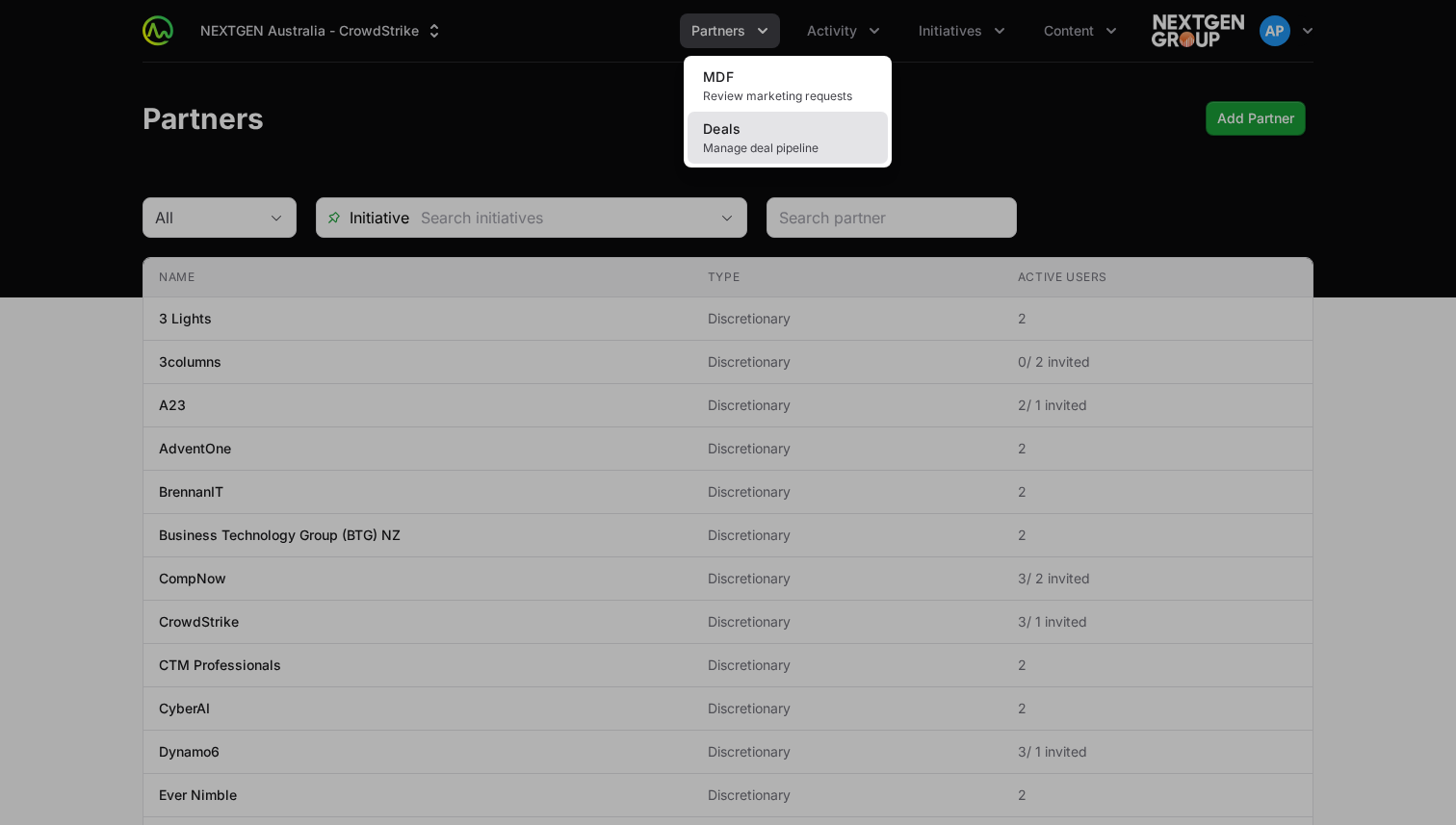 click on "Deals Manage deal pipeline" 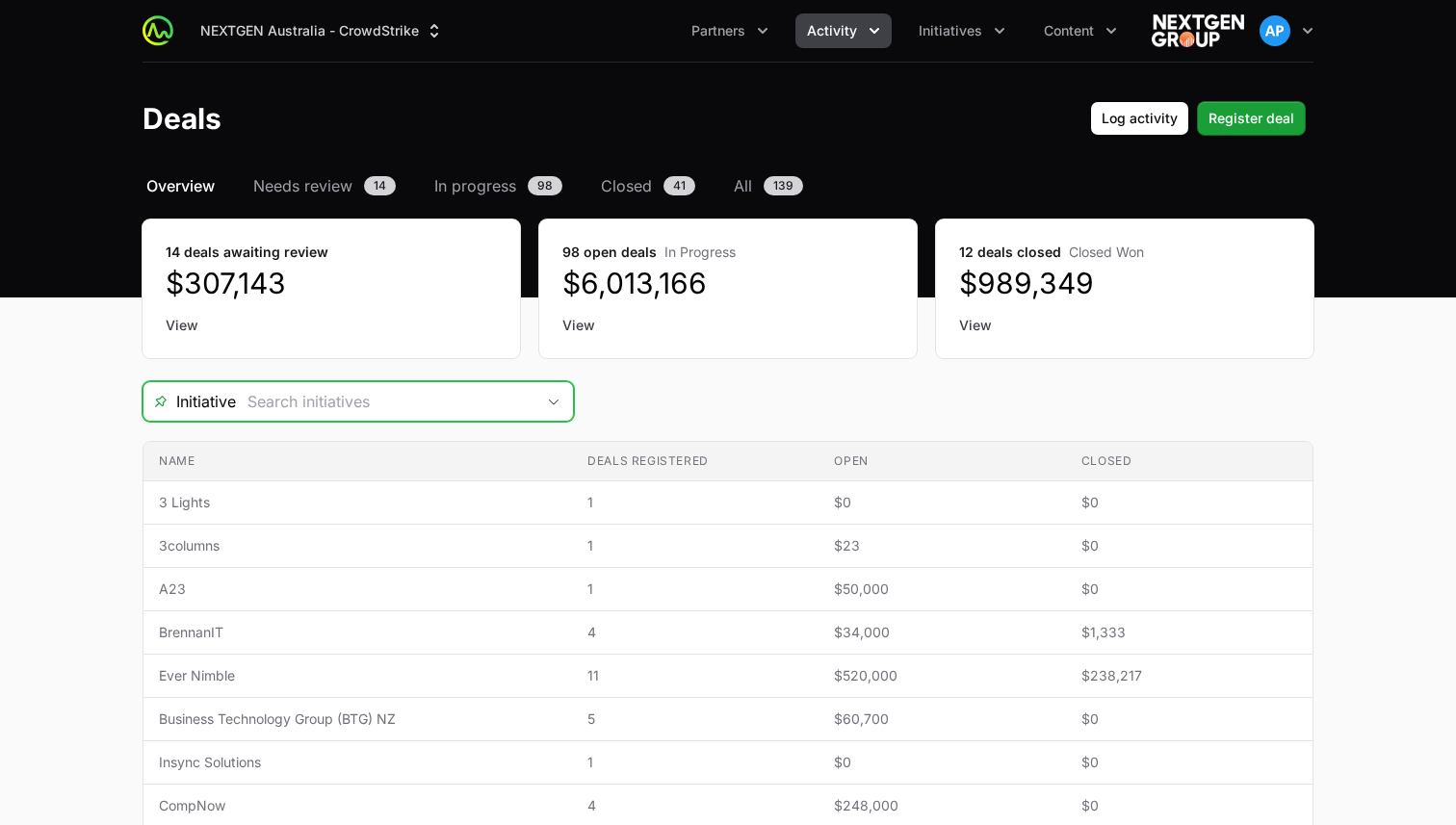 click 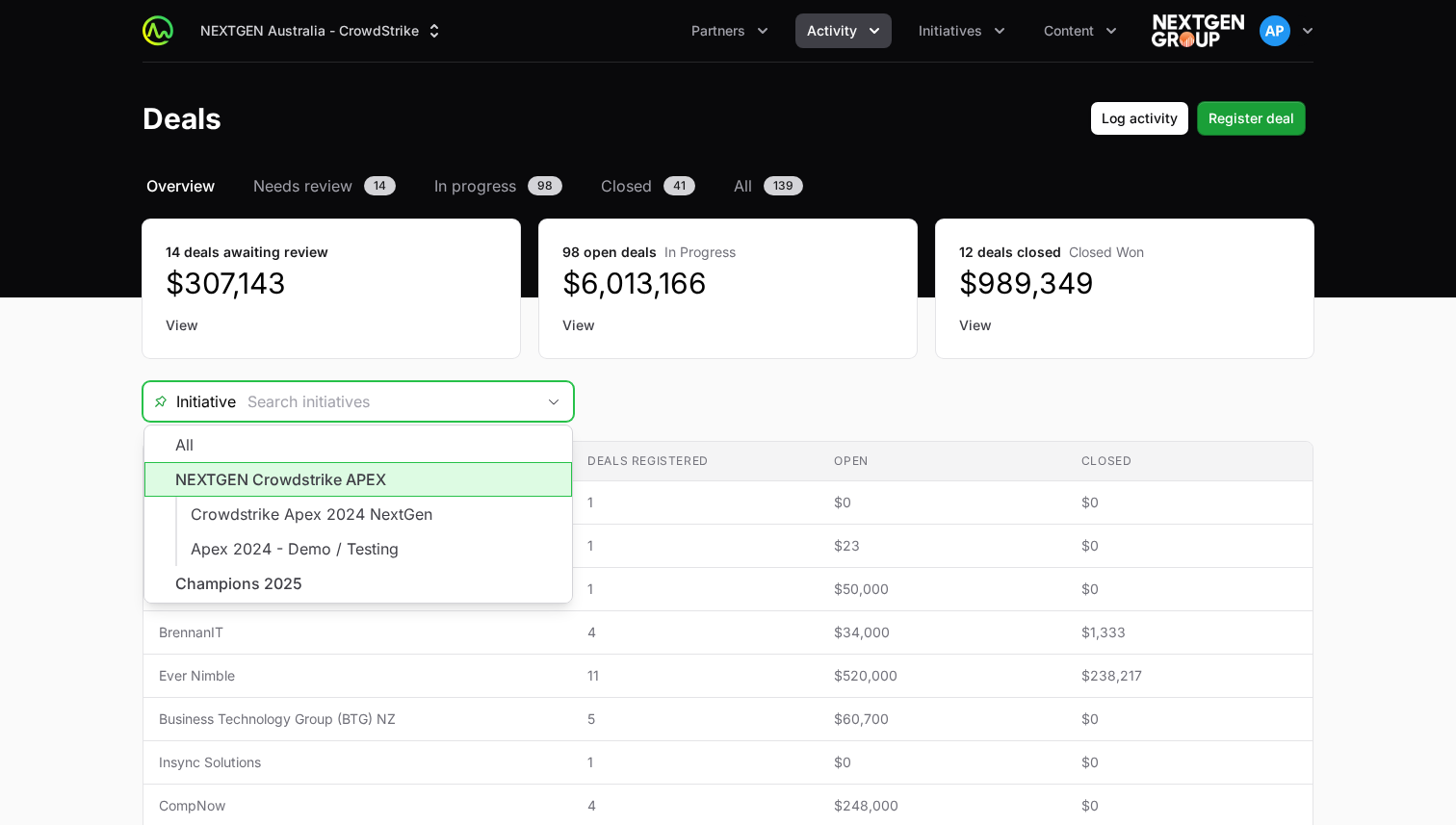 click on "NEXTGEN Crowdstrike APEX" 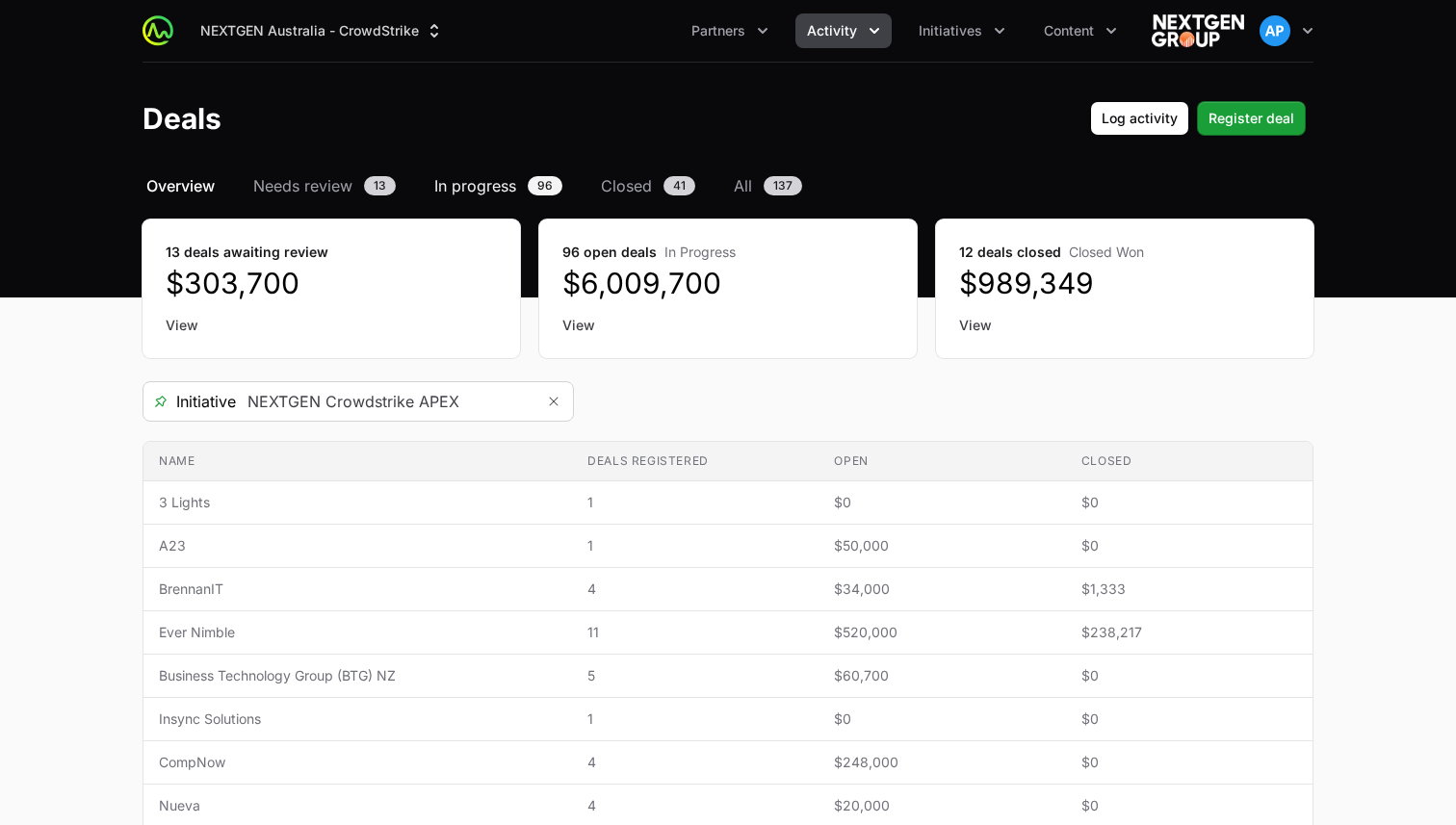 click on "In progress" 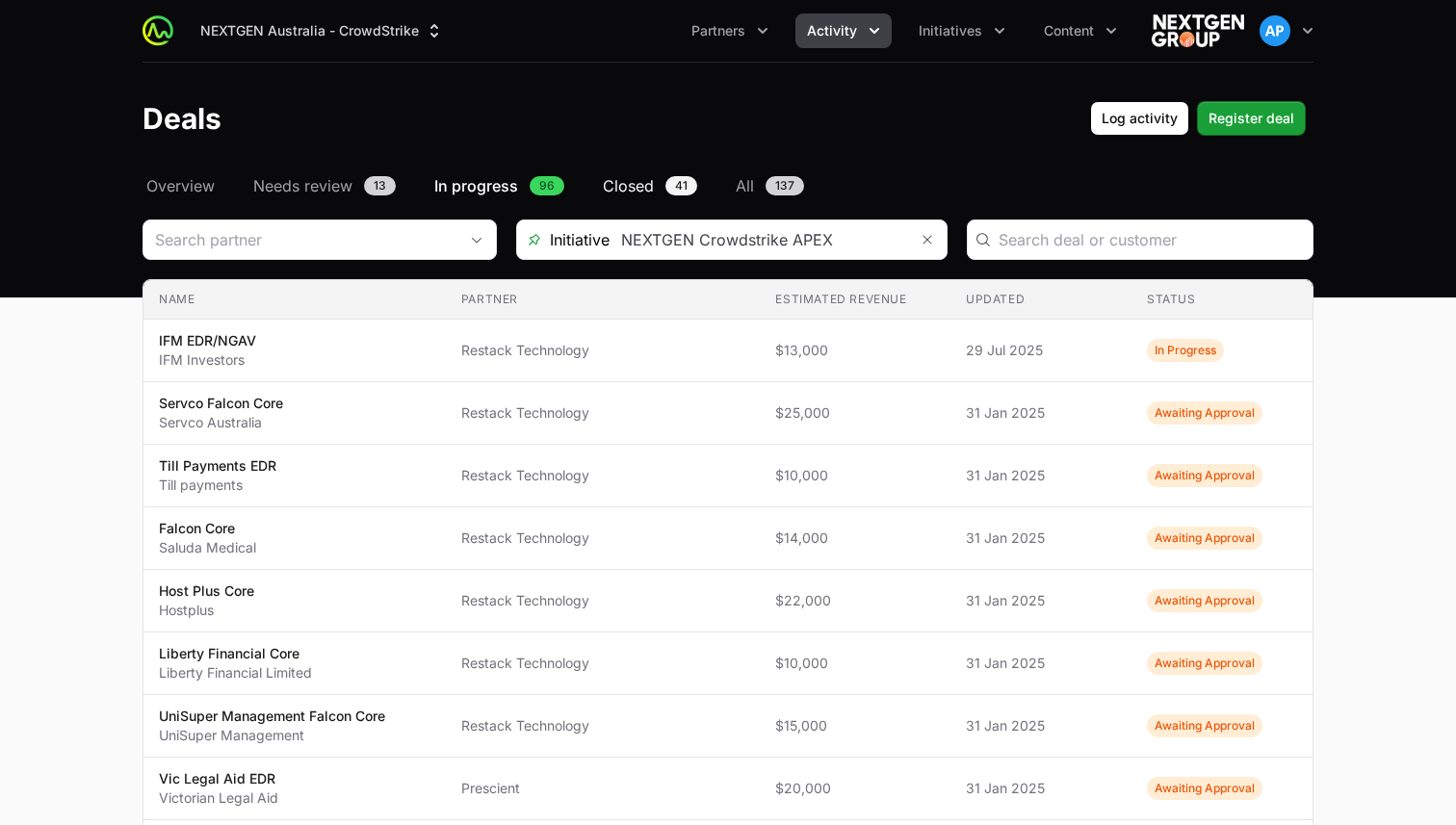 click on "Closed" 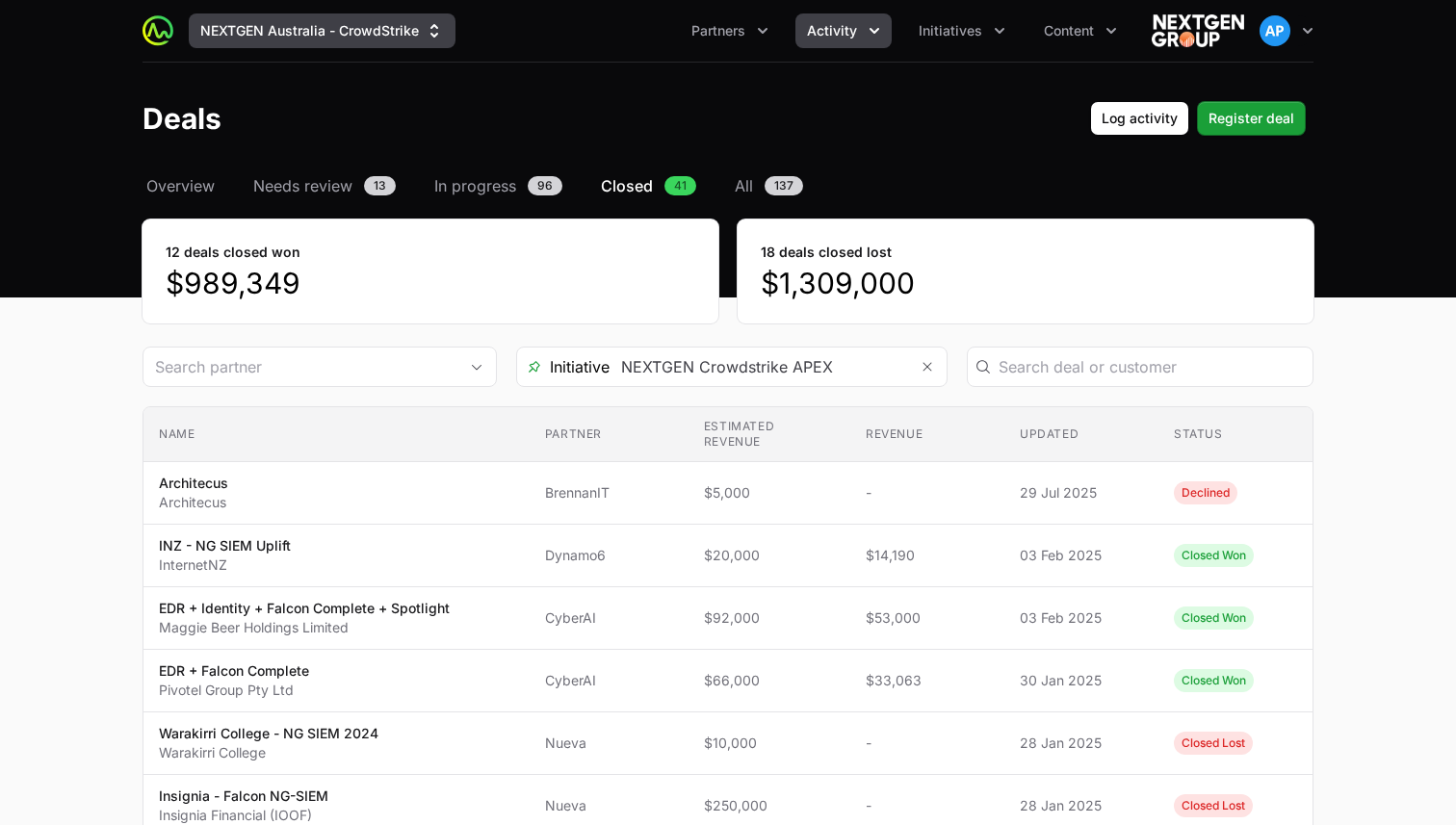 click on "NEXTGEN Australia - CrowdStrike" 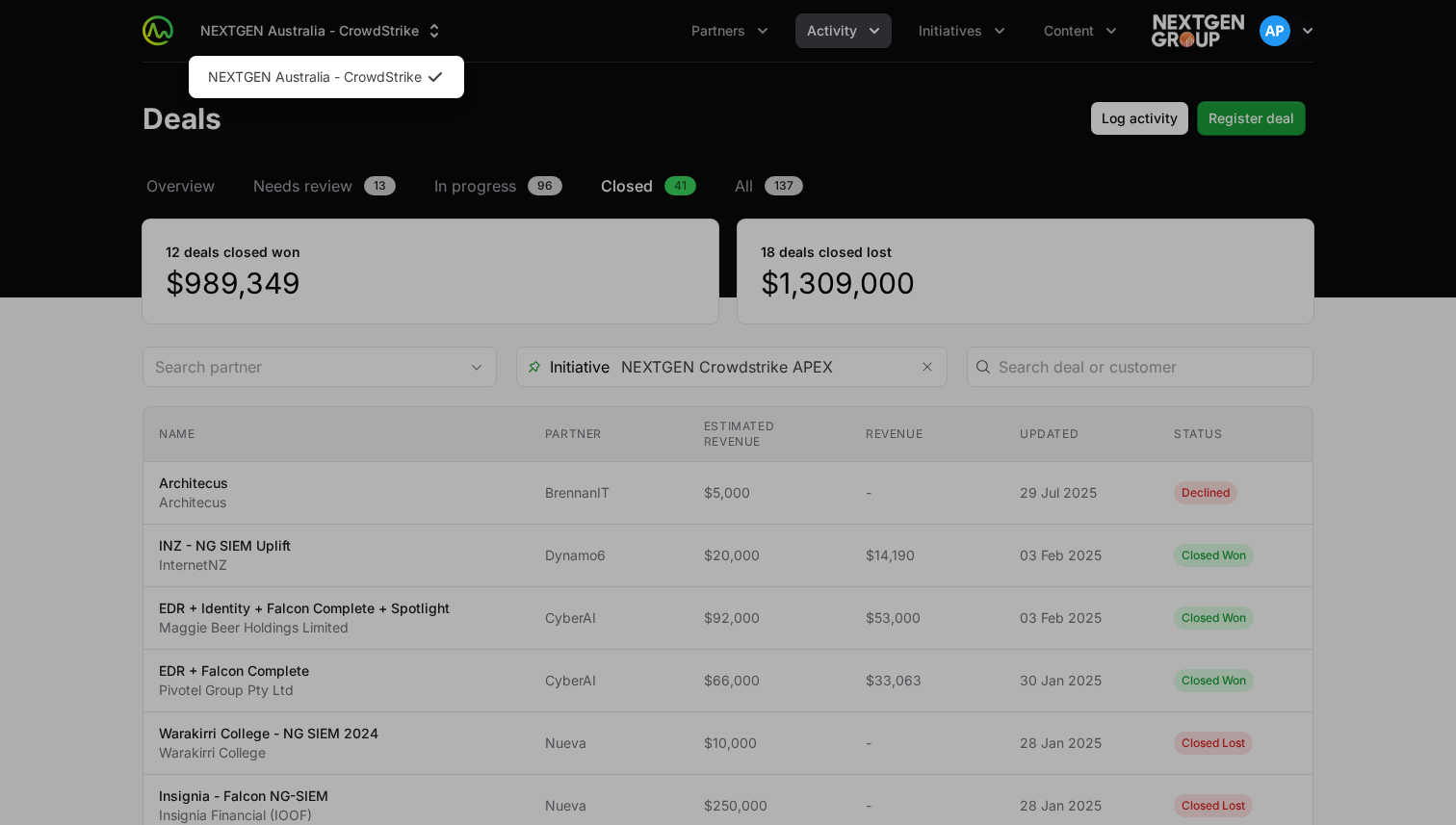 click 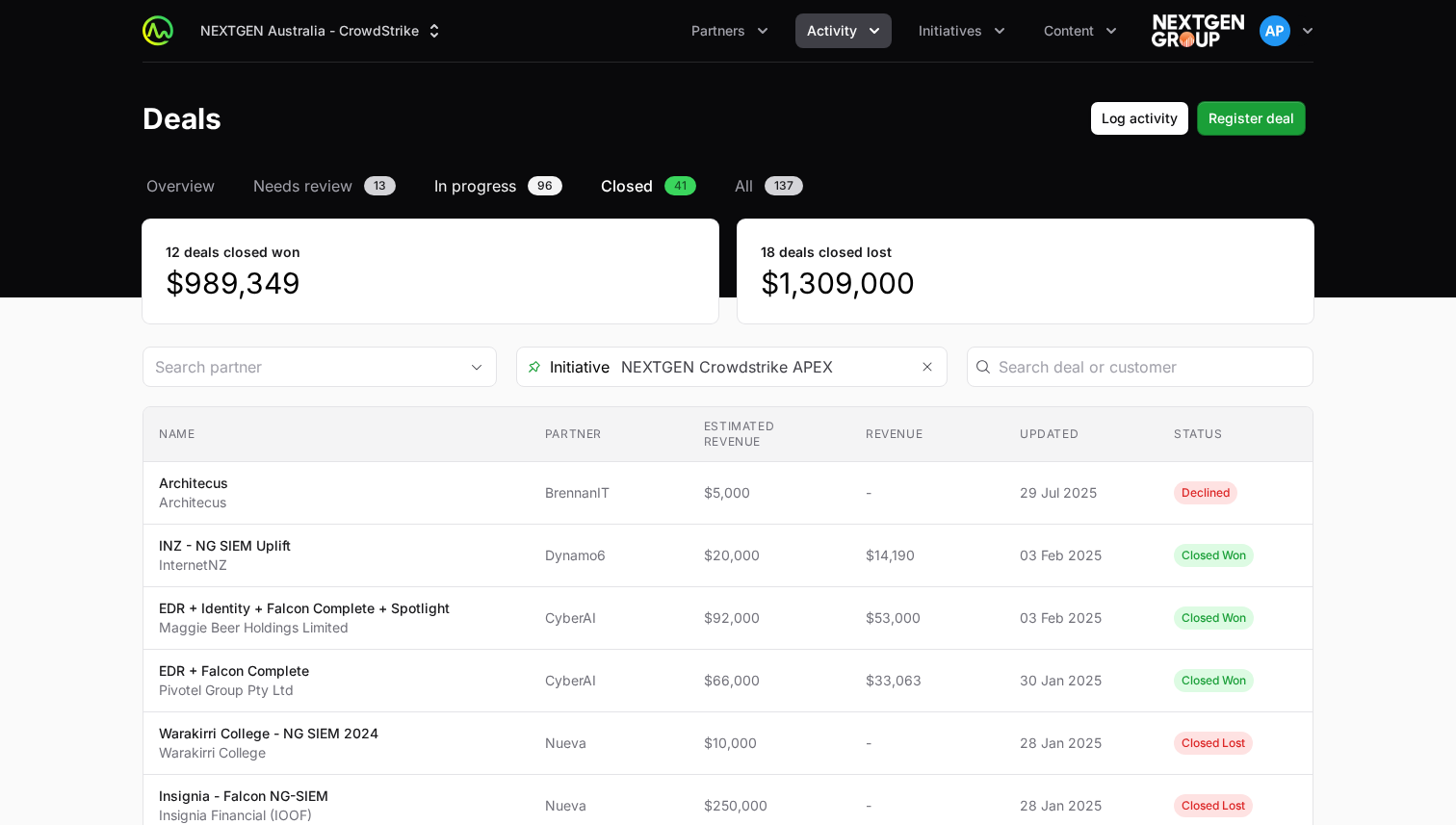 click on "In progress" 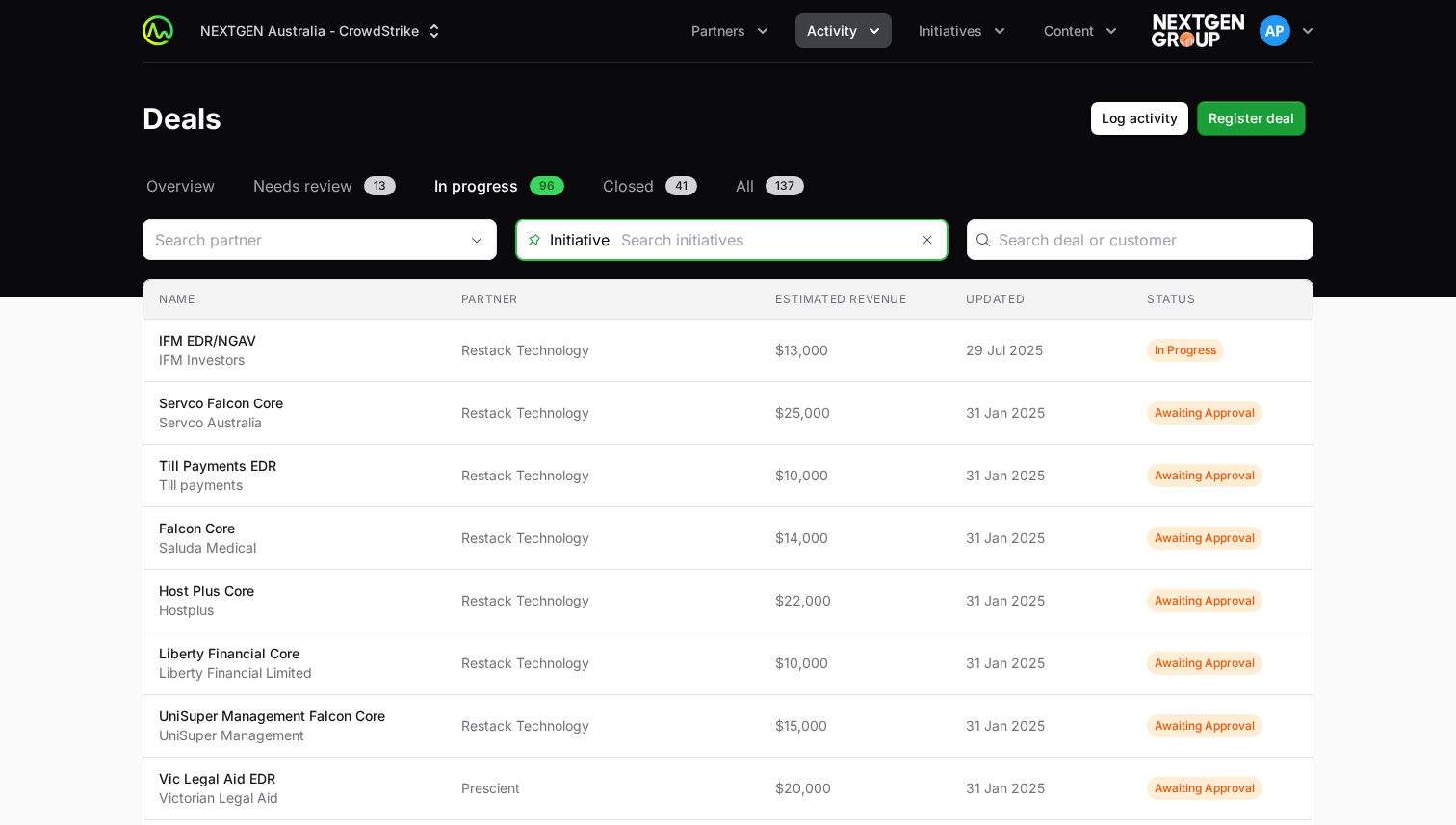 click 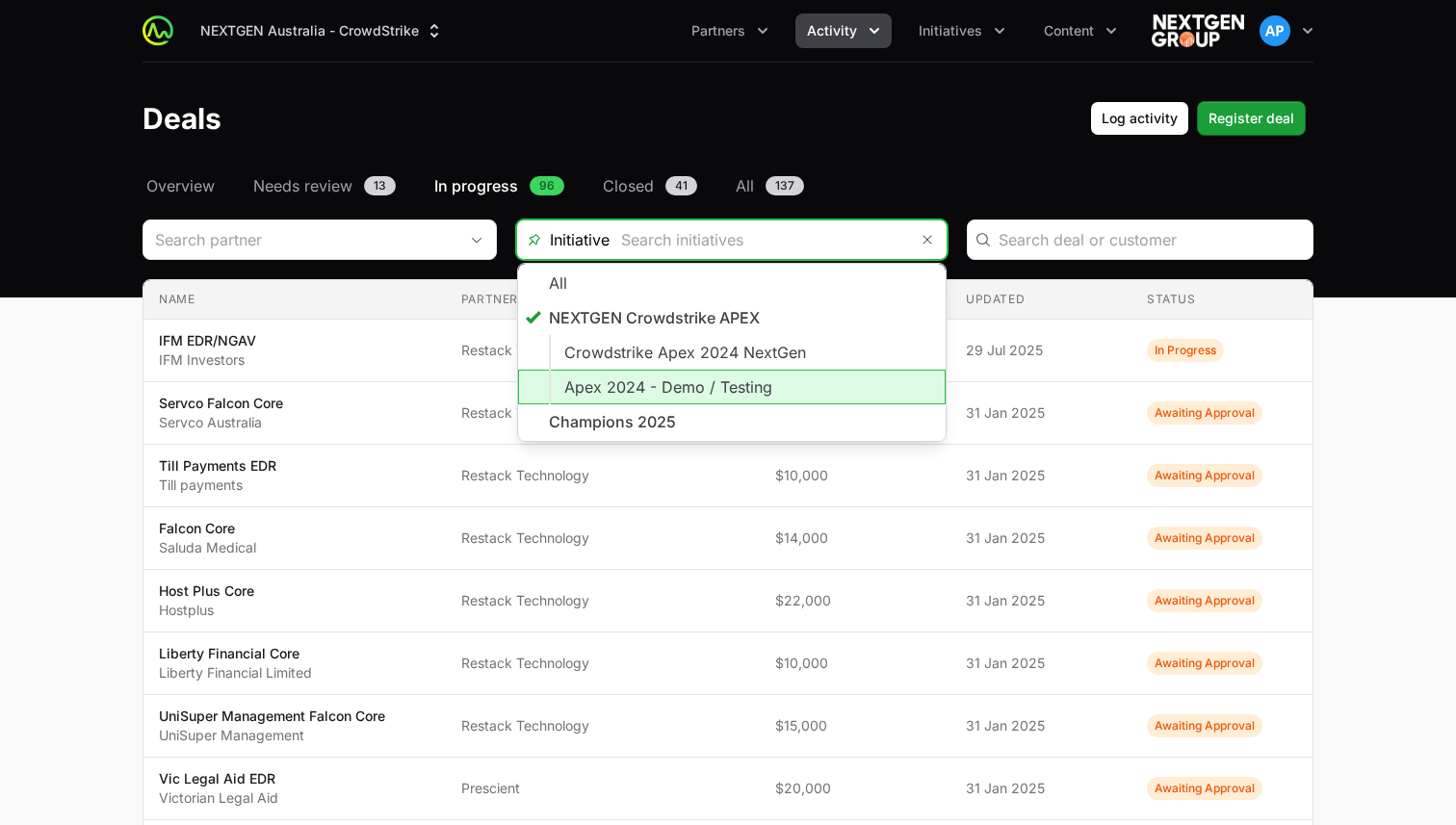 click on "Apex 2024 - Demo / Testing" 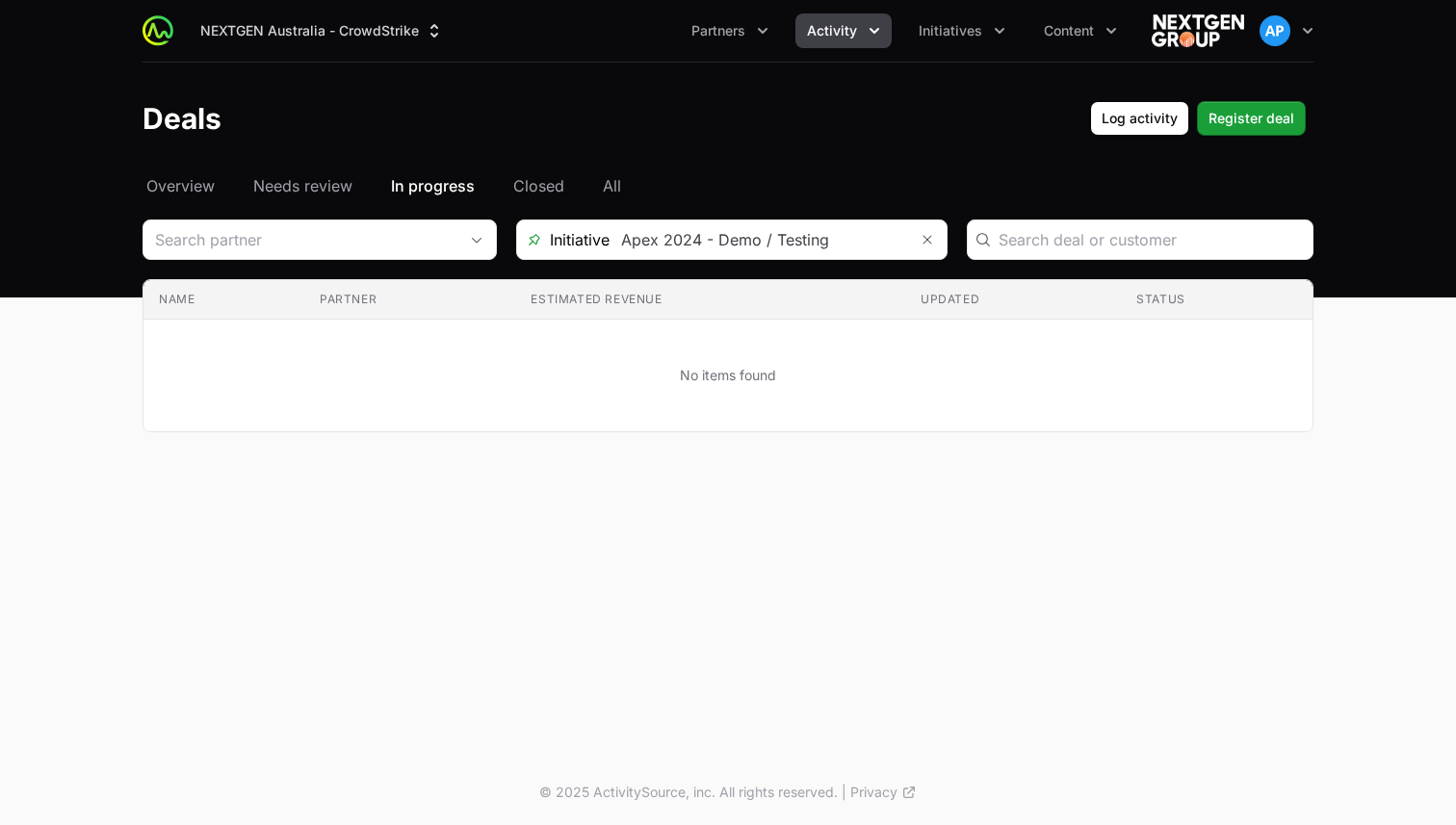 click on "NEXTGEN Australia - CrowdStrike  Partners Activity Initiatives Content Open user menu Open main menu  Deals  Log activity Register deal Select a tab Overview Needs review In progress Closed All Overview Needs review In progress Closed All  Initiative  Apex 2024 - Demo / Testing
Name Partner Estimated revenue Updated Status No items found" 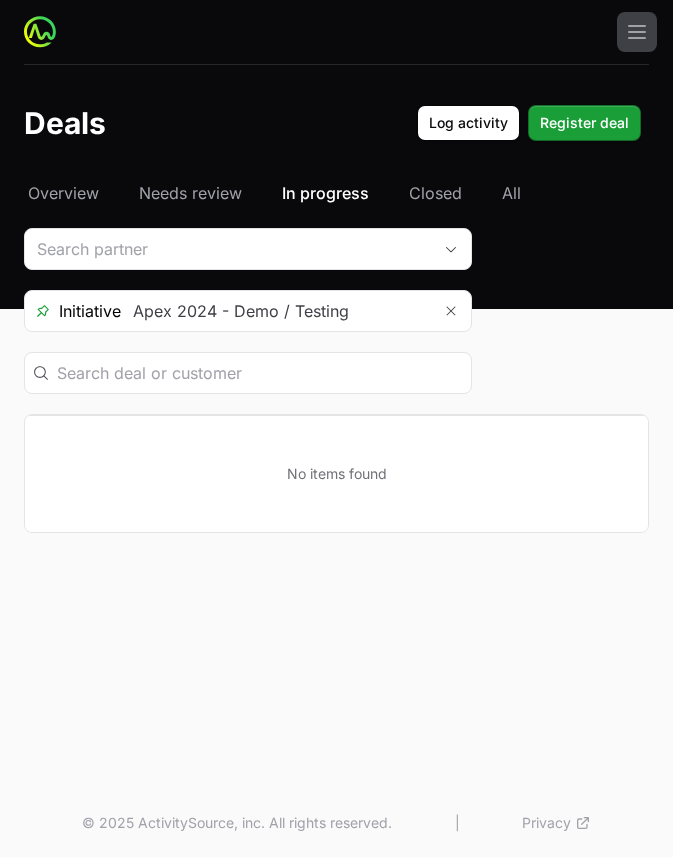 type on "NEXTGEN Crowdstrike APEX" 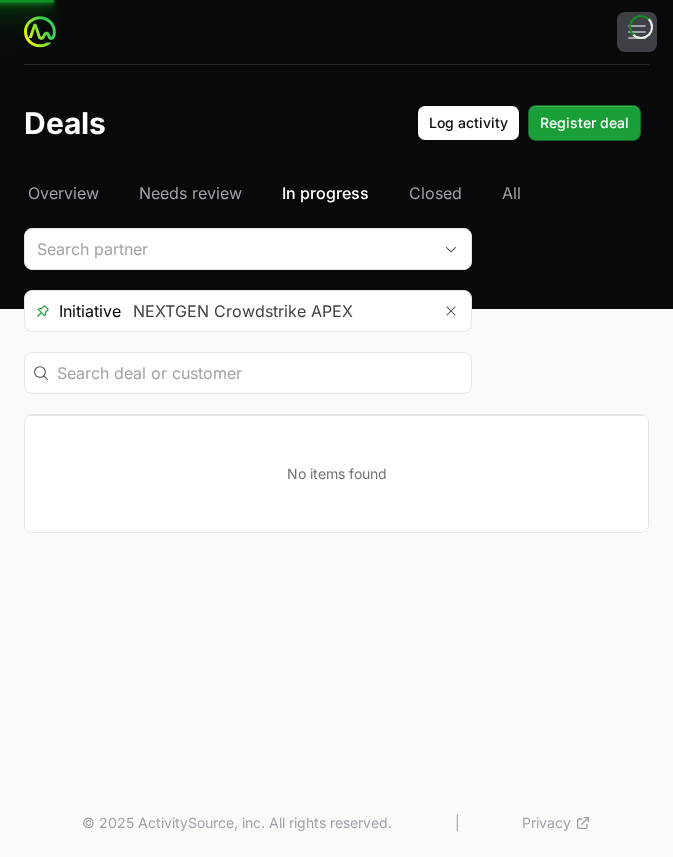 click on "NEXTGEN Australia - CrowdStrike  Partners Activity Initiatives Content Open user menu Open main menu  Deals  Log activity Register deal Select a tab Overview Needs review In progress Closed All Overview Needs review In progress Closed All  Initiative  NEXTGEN Crowdstrike APEX
Name Partner Estimated revenue Updated Status No items found" 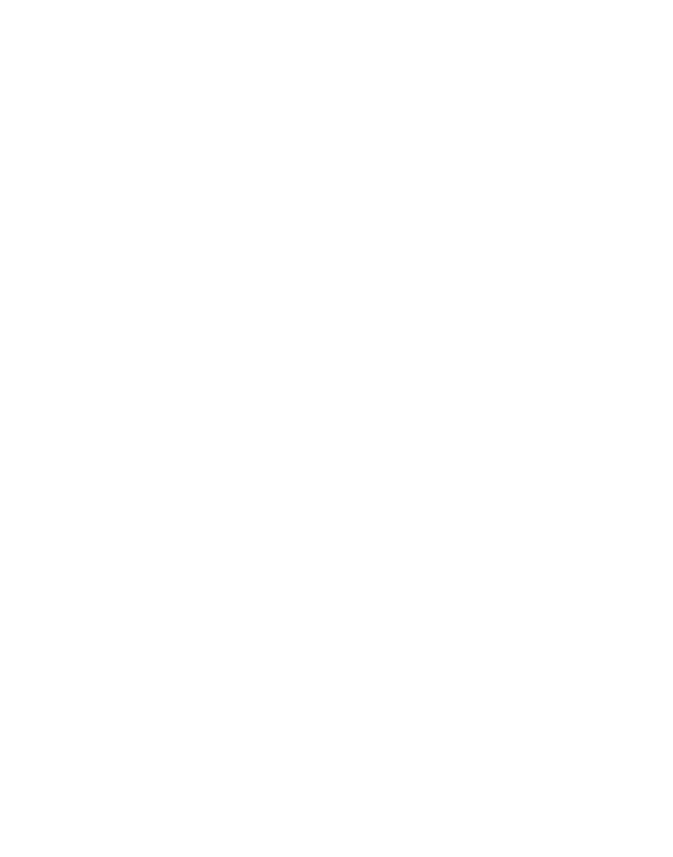 scroll, scrollTop: 0, scrollLeft: 0, axis: both 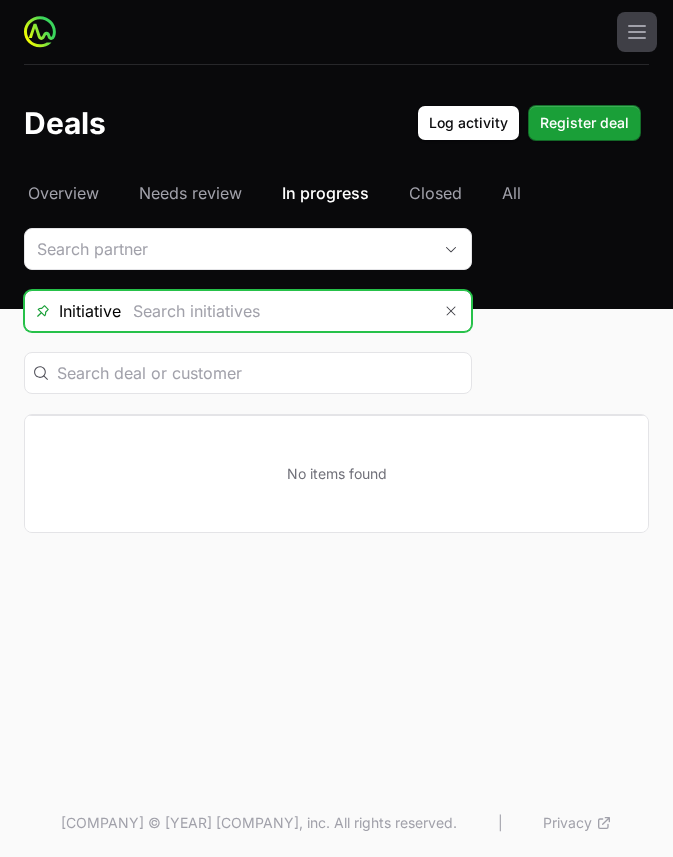 click 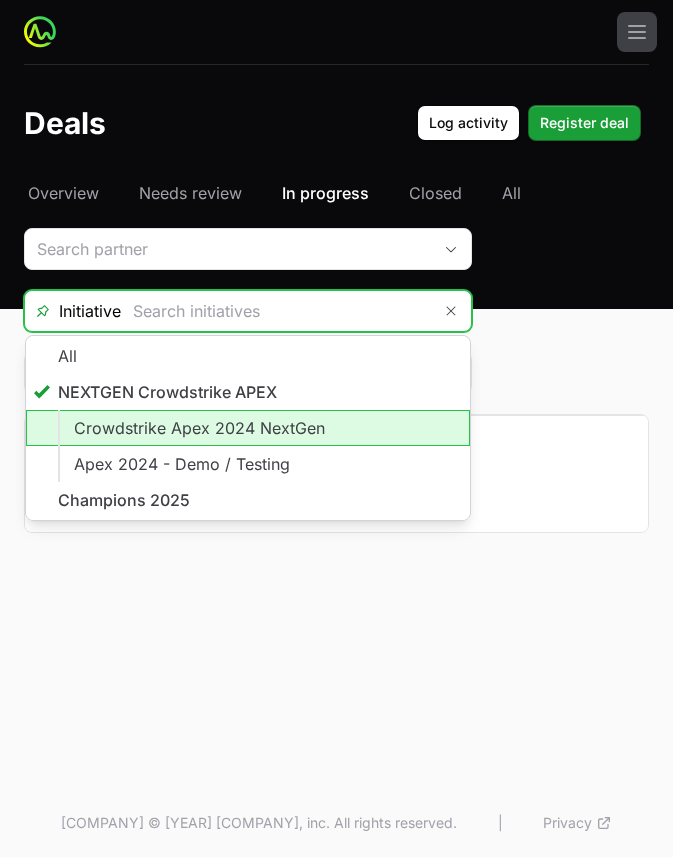 click on "Crowdstrike Apex 2024 NextGen" 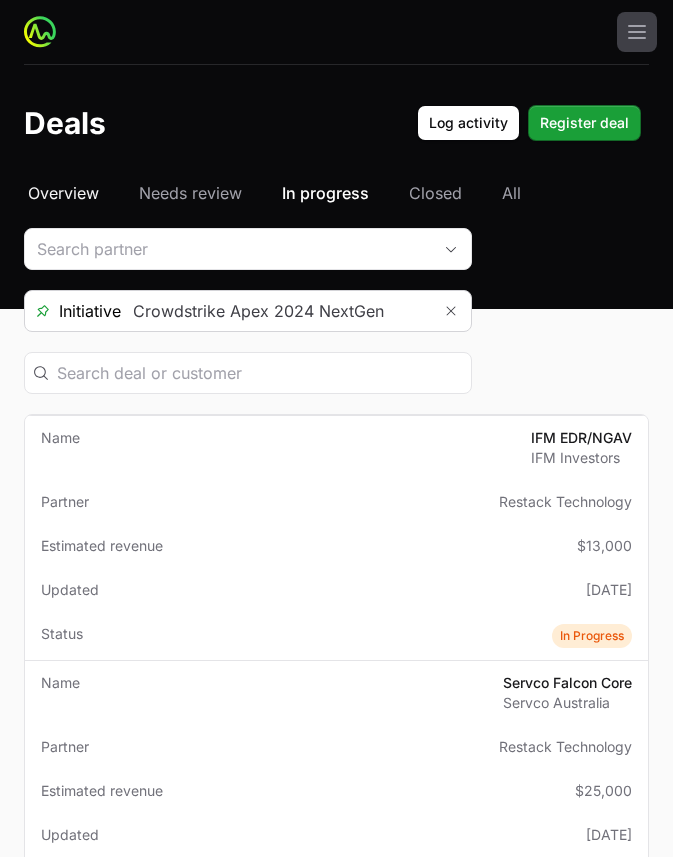 click on "Overview" 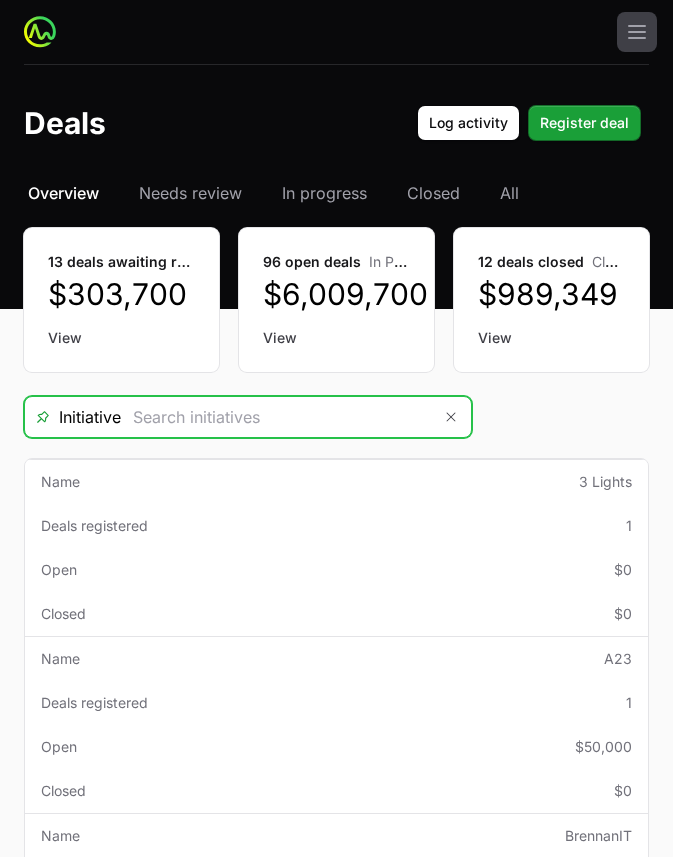 click 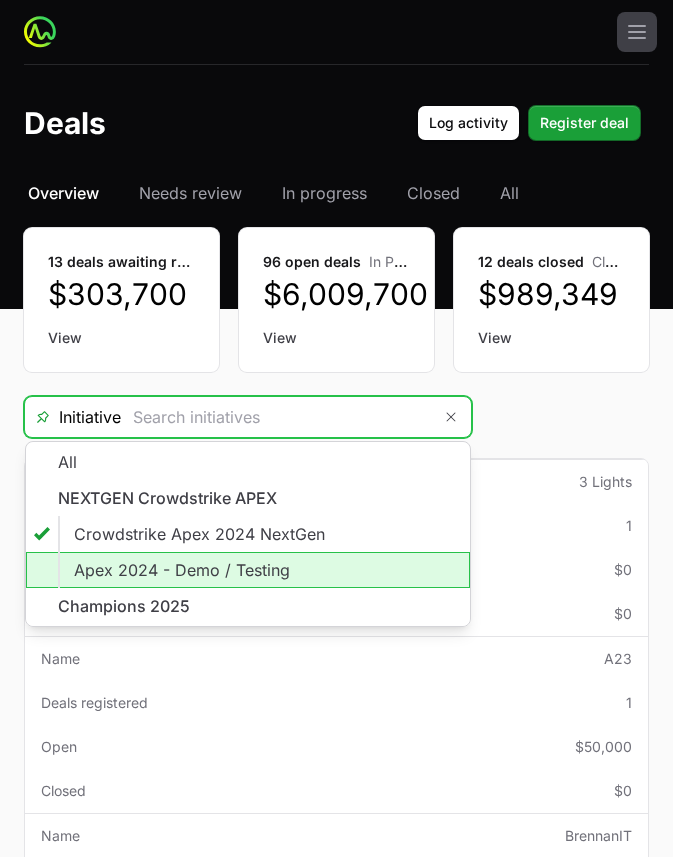 click on "Apex 2024 - Demo / Testing" 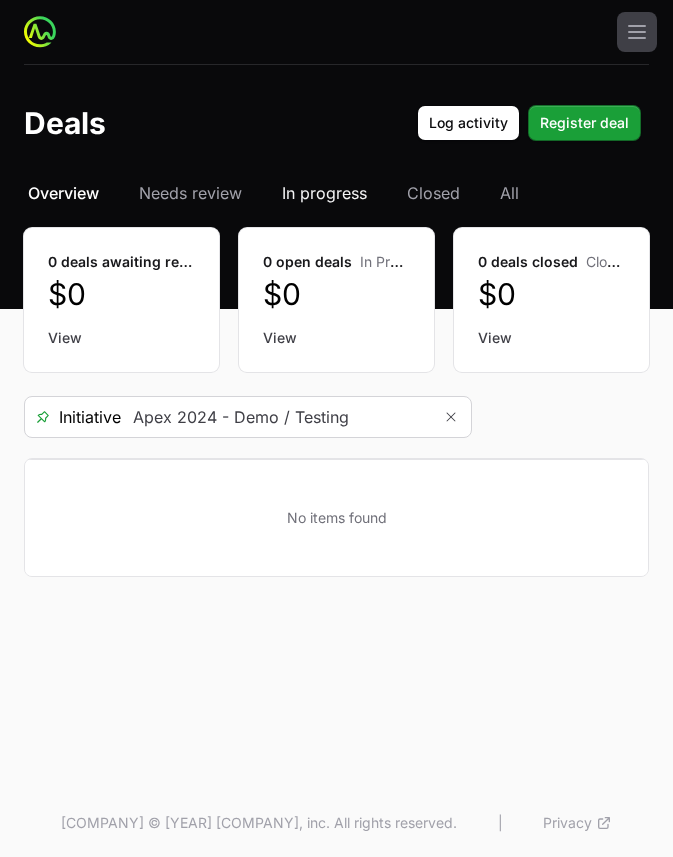 click on "In progress" 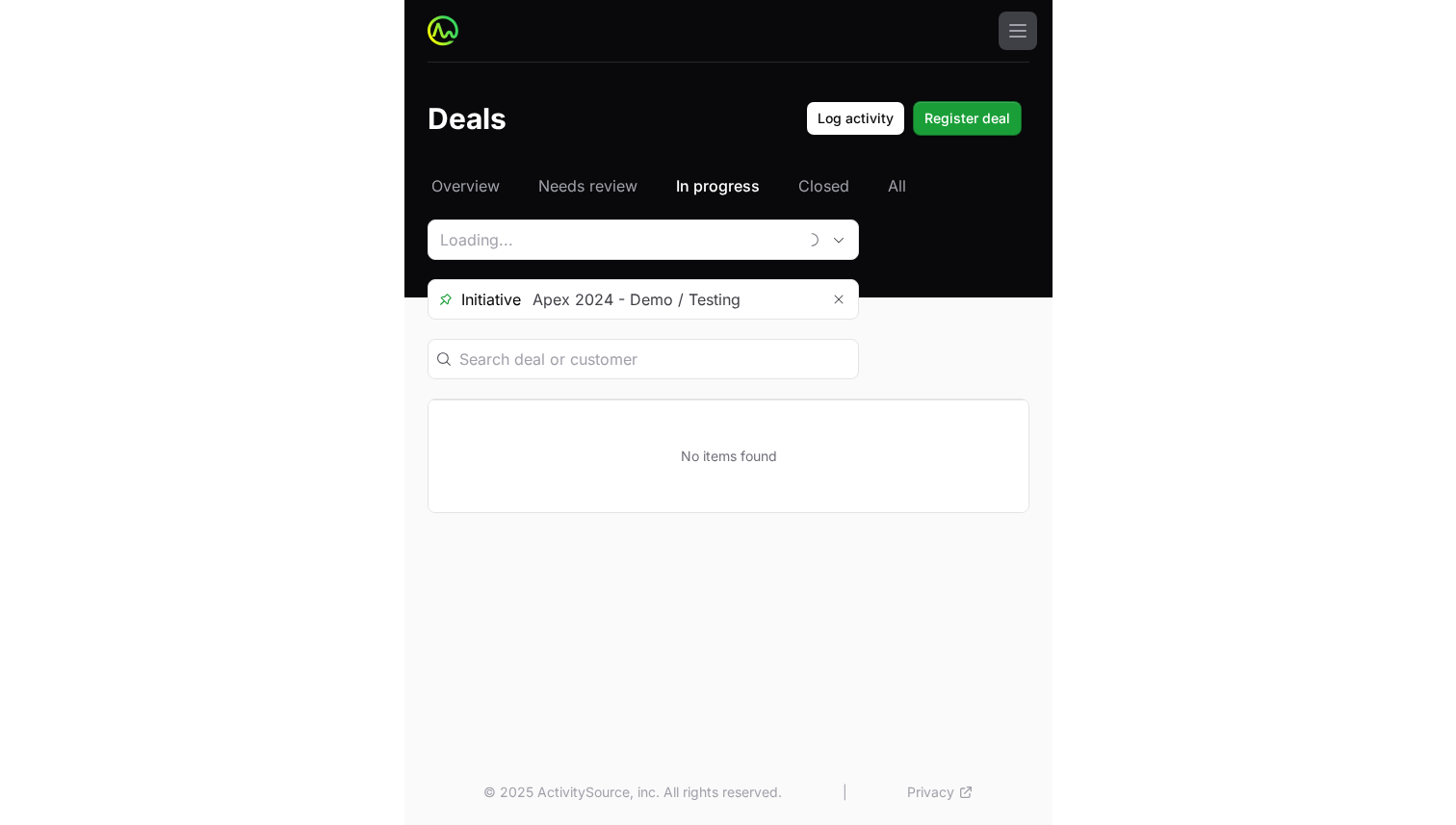 scroll, scrollTop: 0, scrollLeft: 0, axis: both 